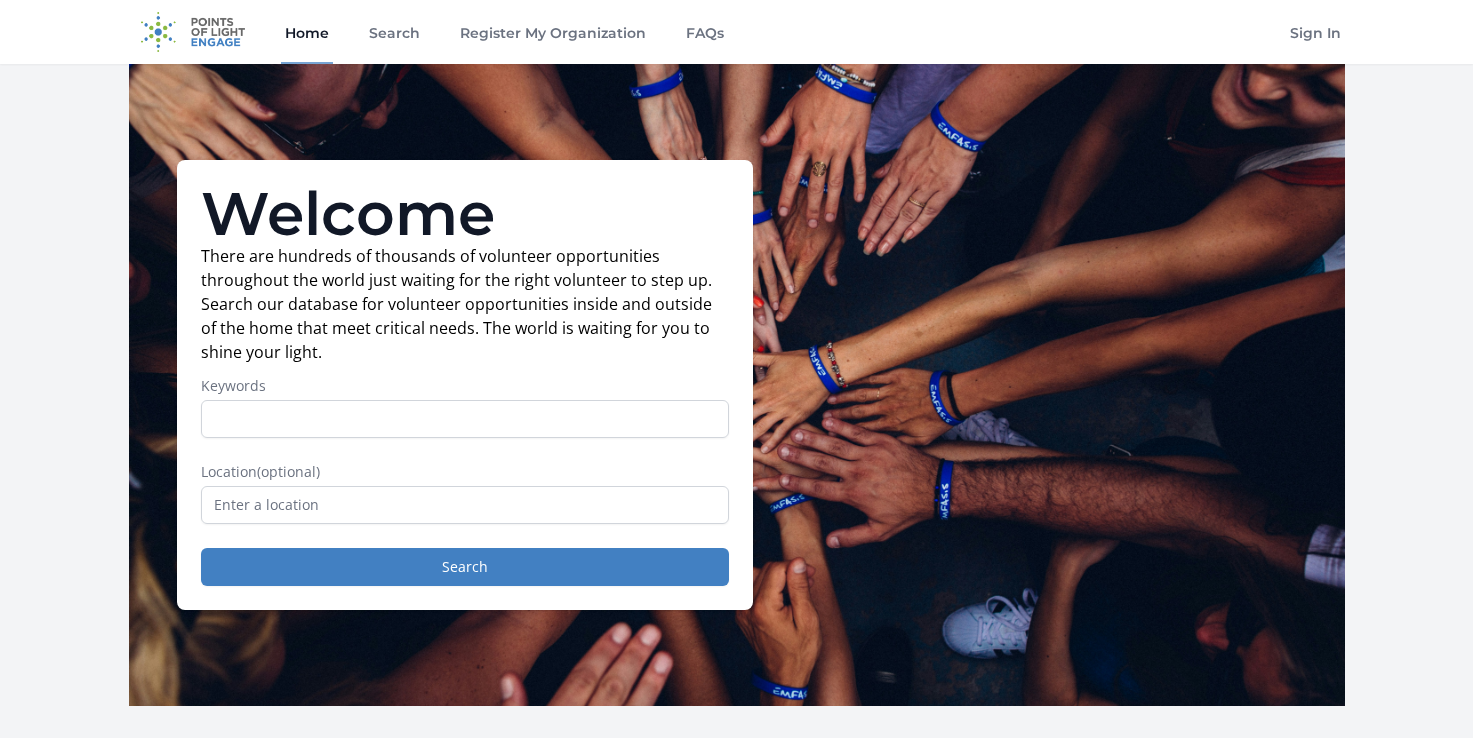 scroll, scrollTop: 0, scrollLeft: 0, axis: both 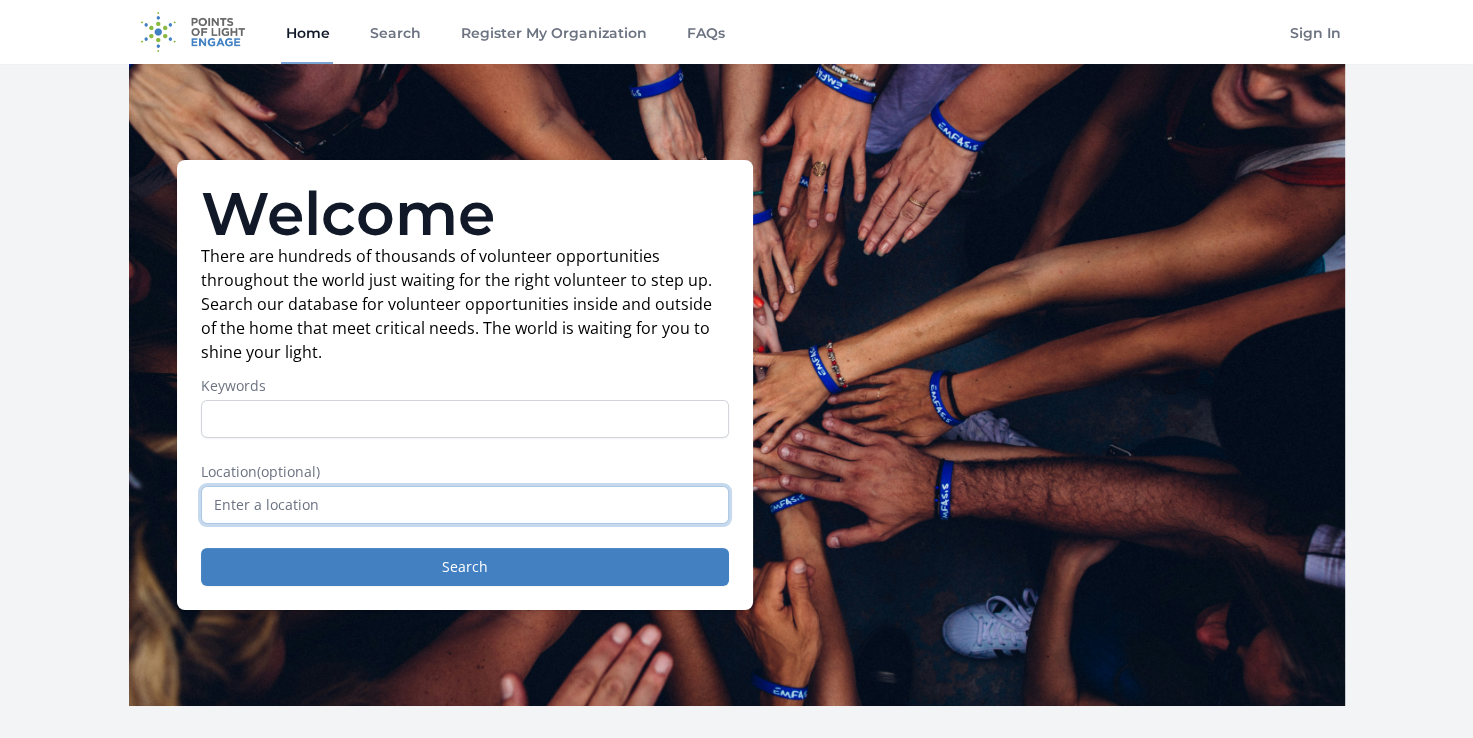 click at bounding box center (465, 505) 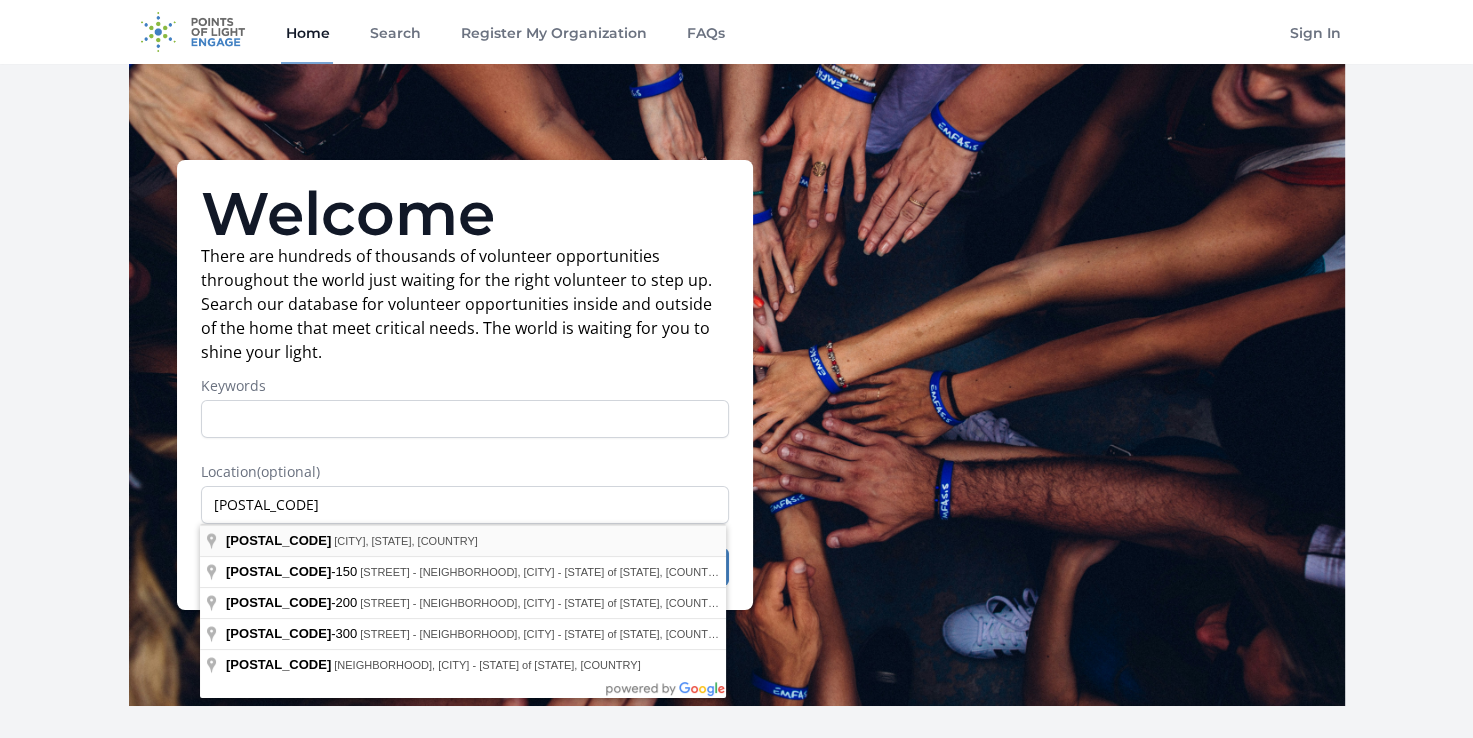 type on "[CITY], [STATE] [POSTAL_CODE], [COUNTRY]" 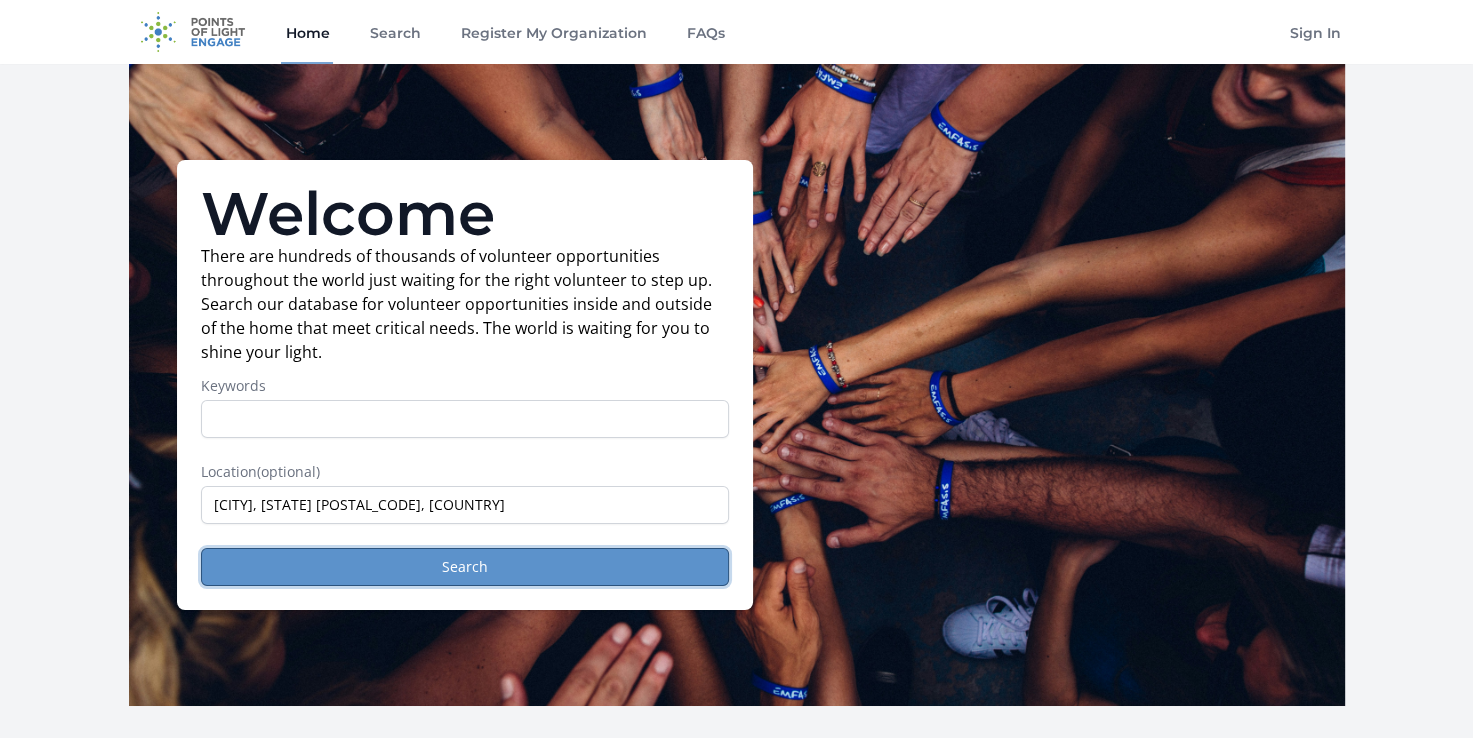 click on "Search" at bounding box center (465, 567) 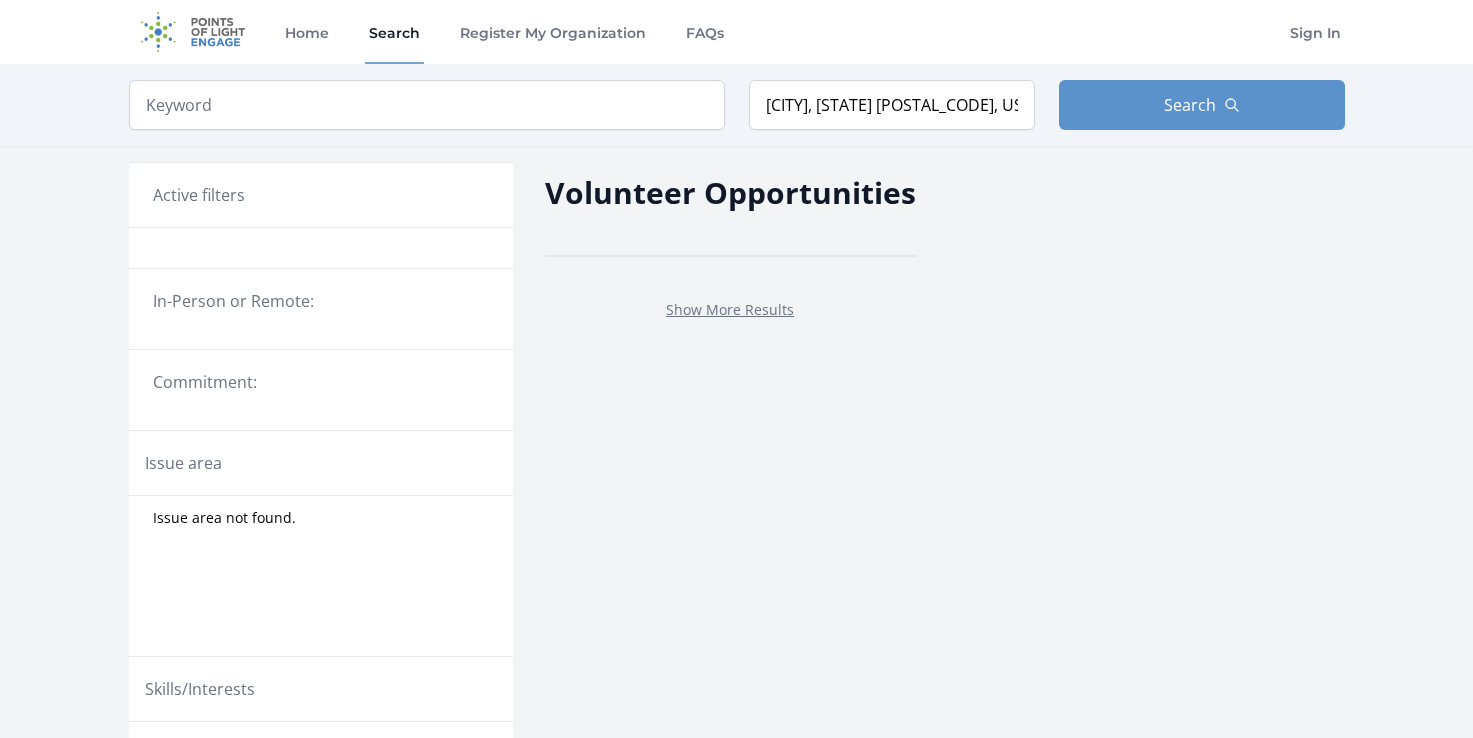 scroll, scrollTop: 0, scrollLeft: 0, axis: both 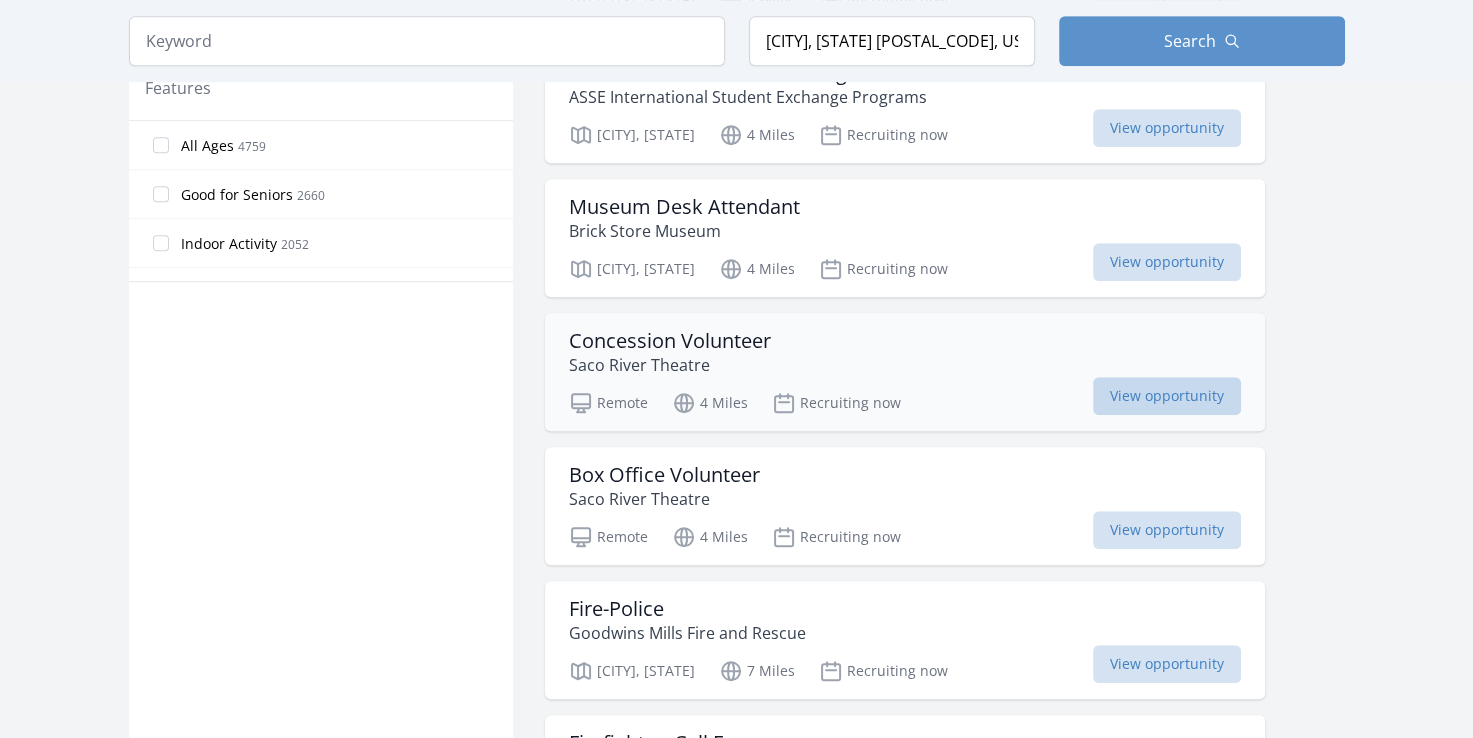 click on "View opportunity" at bounding box center [1167, 396] 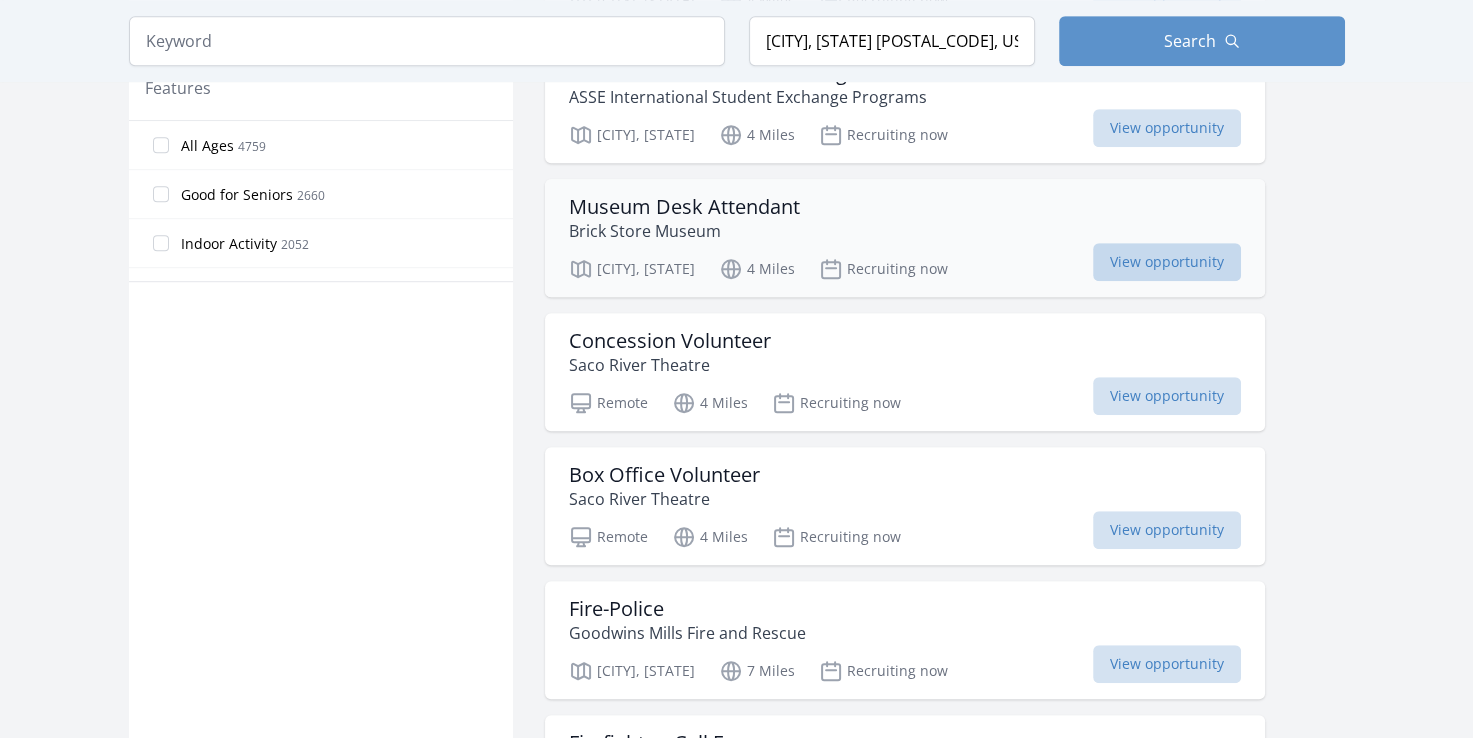 click on "View opportunity" at bounding box center (1167, 262) 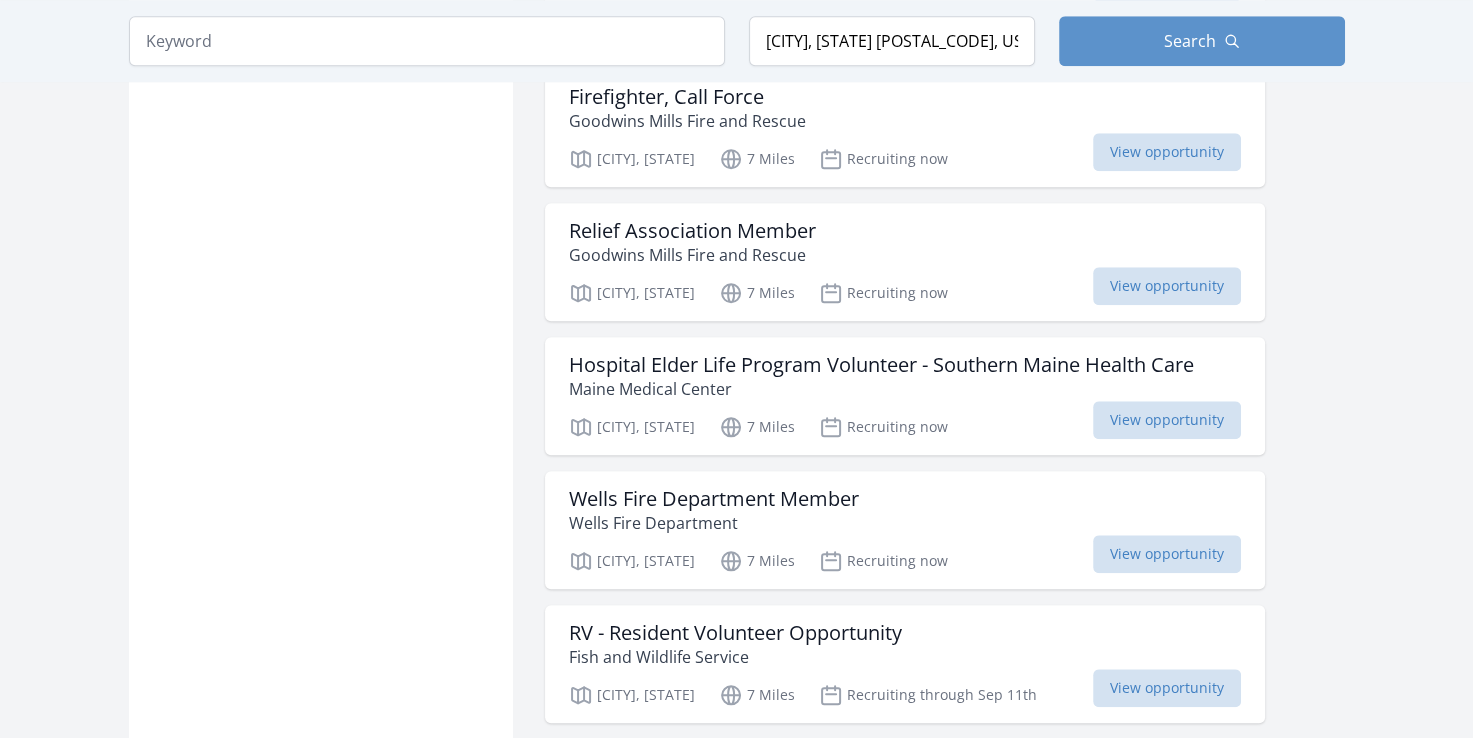 scroll, scrollTop: 2477, scrollLeft: 0, axis: vertical 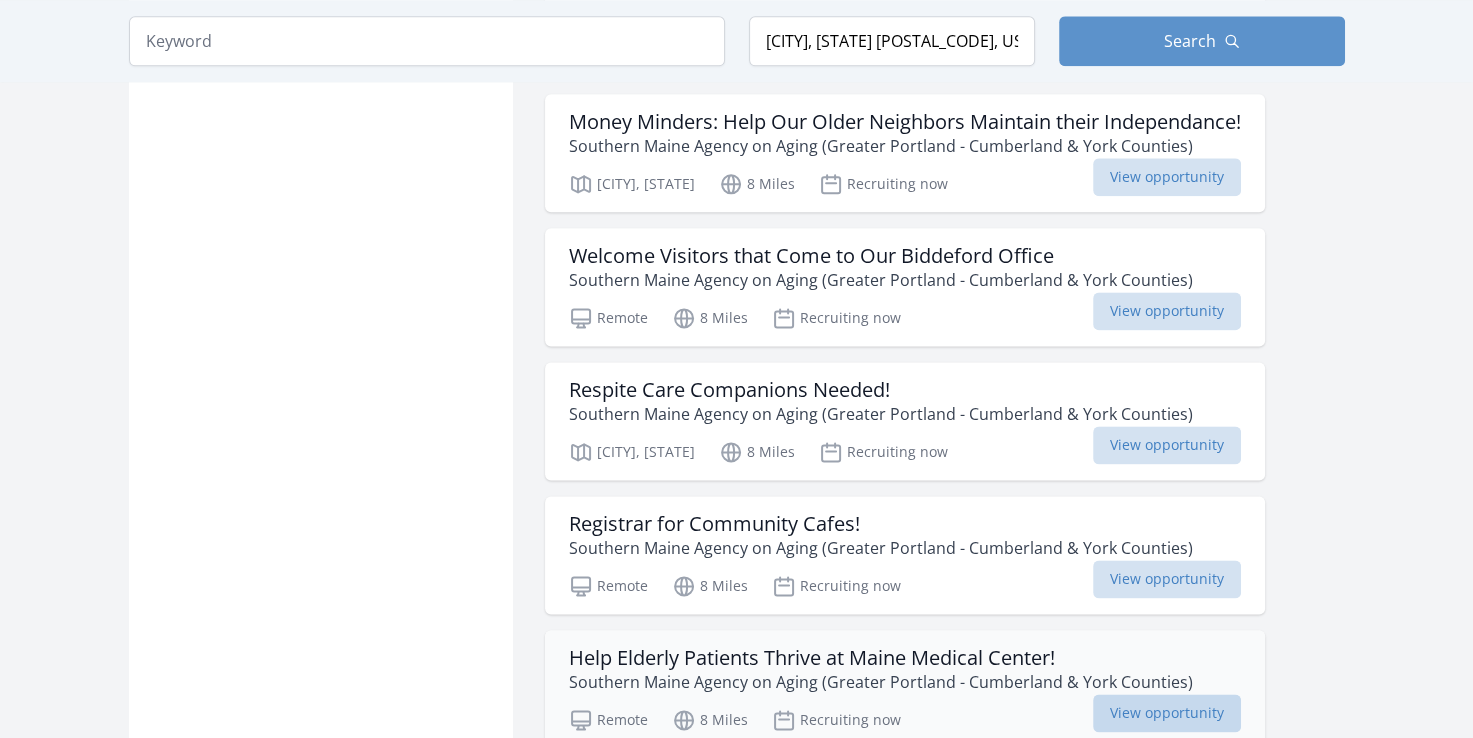 click on "View opportunity" at bounding box center [1167, 713] 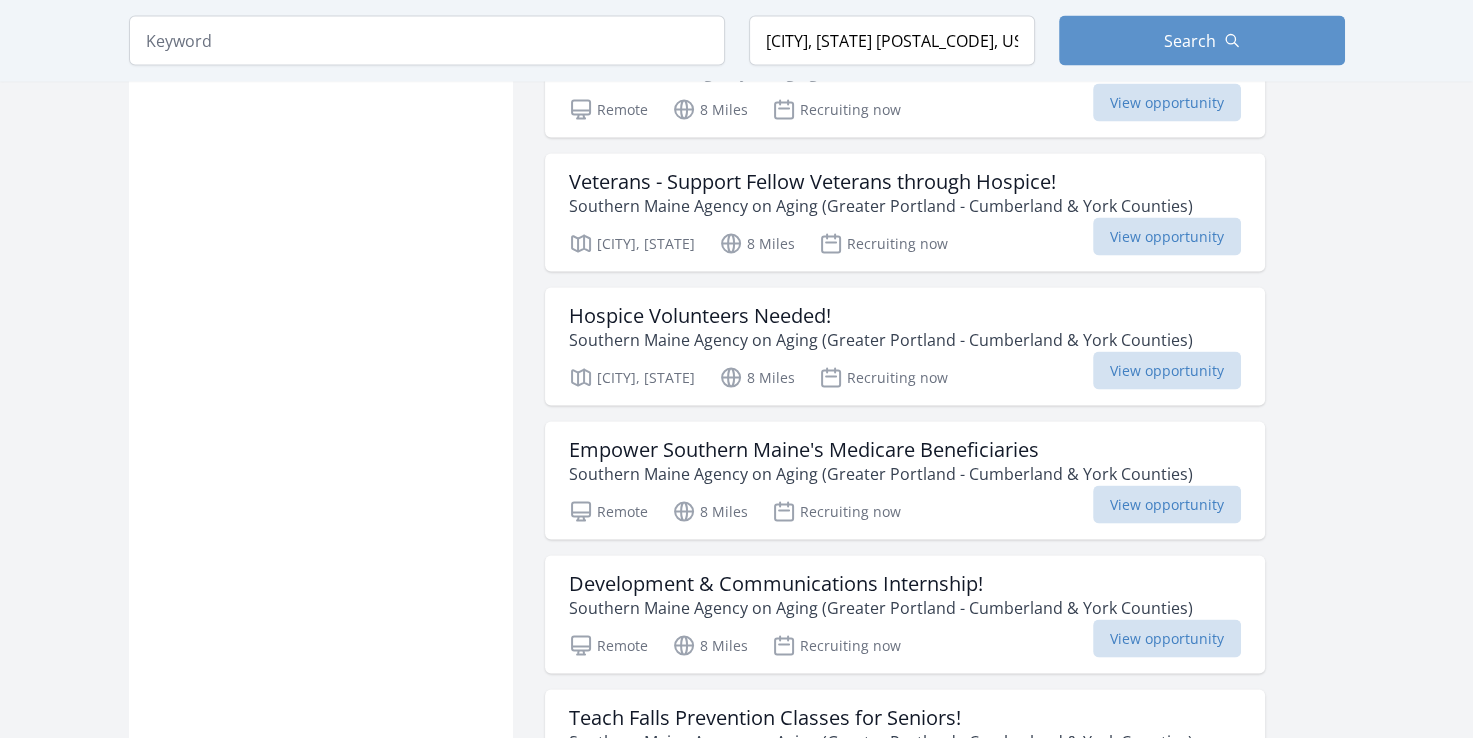 scroll, scrollTop: 3797, scrollLeft: 0, axis: vertical 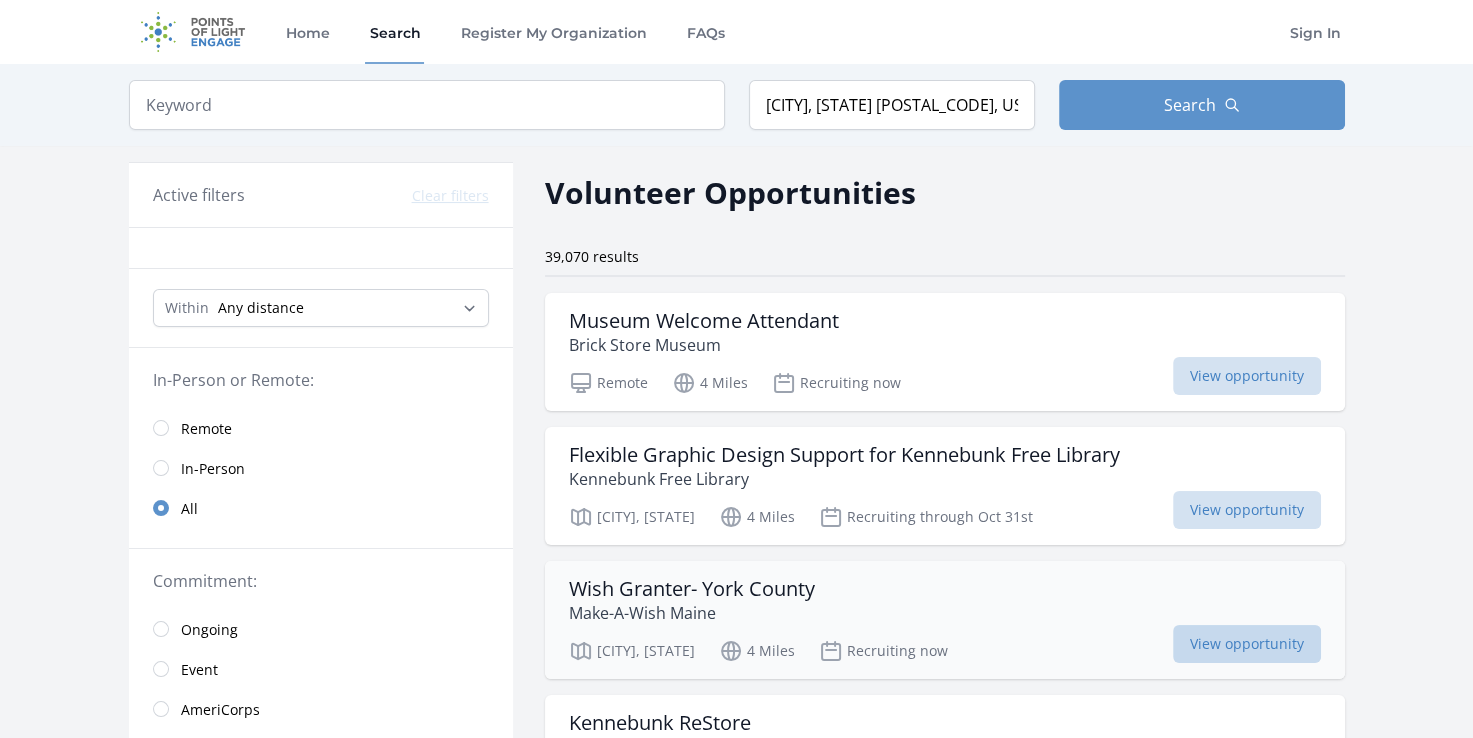 click on "View opportunity" at bounding box center (1247, 644) 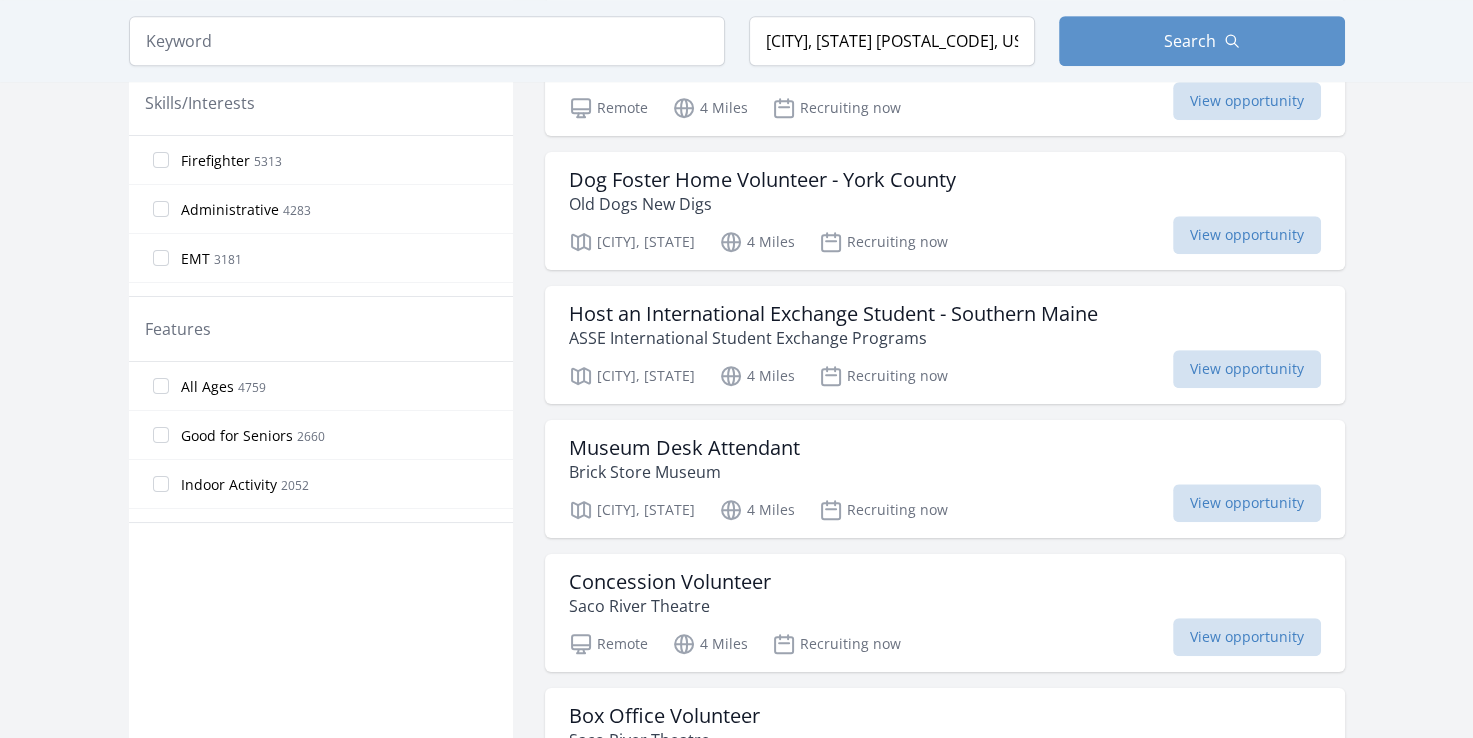 scroll, scrollTop: 946, scrollLeft: 0, axis: vertical 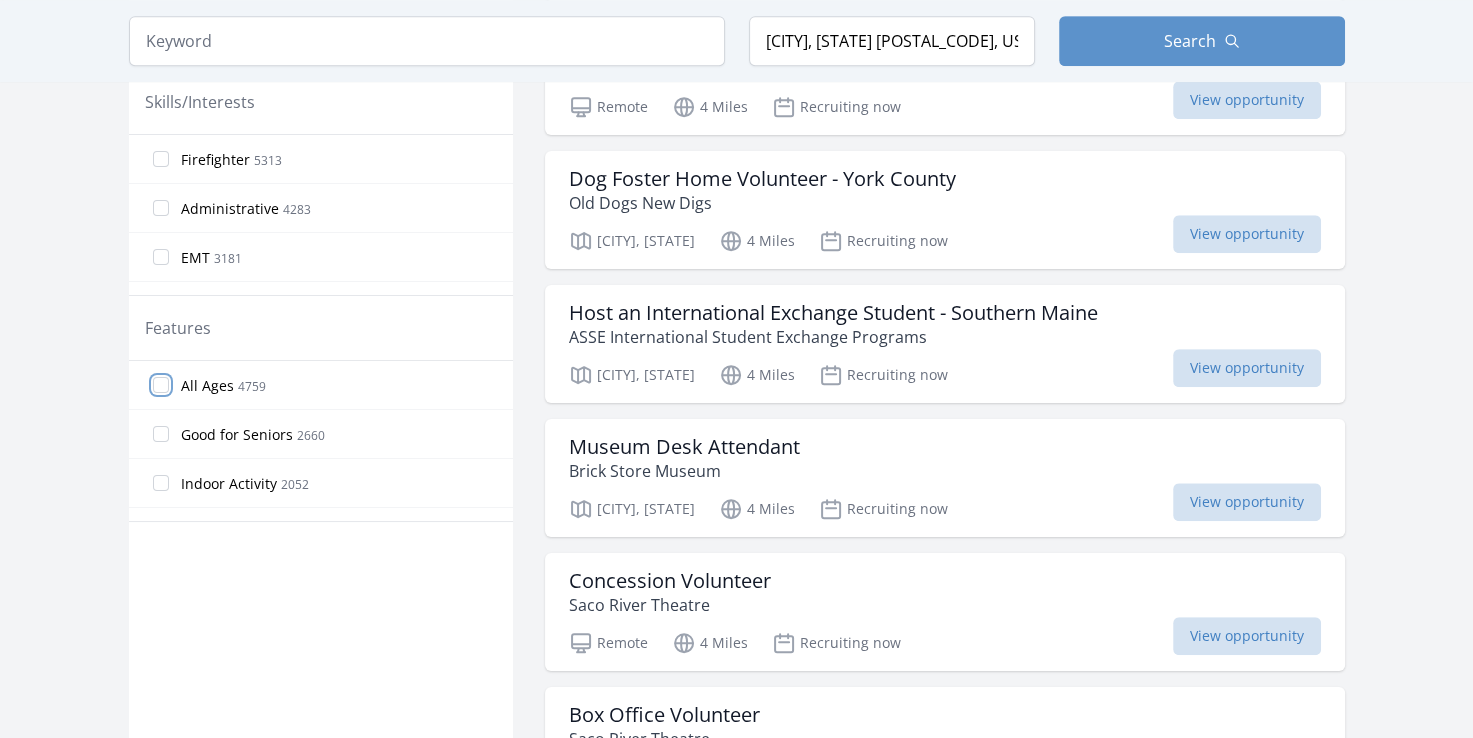 click on "All Ages   4759" at bounding box center (161, 385) 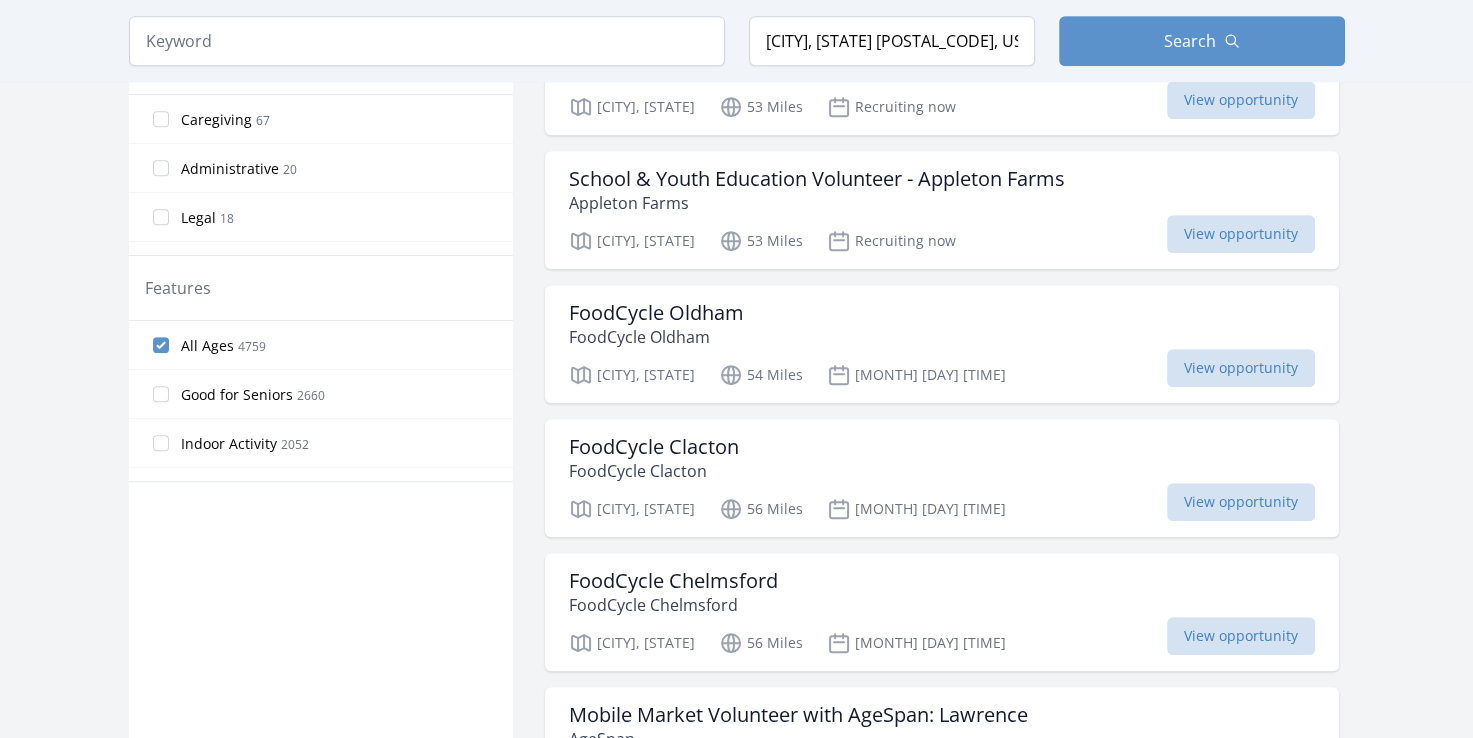 scroll, scrollTop: 906, scrollLeft: 0, axis: vertical 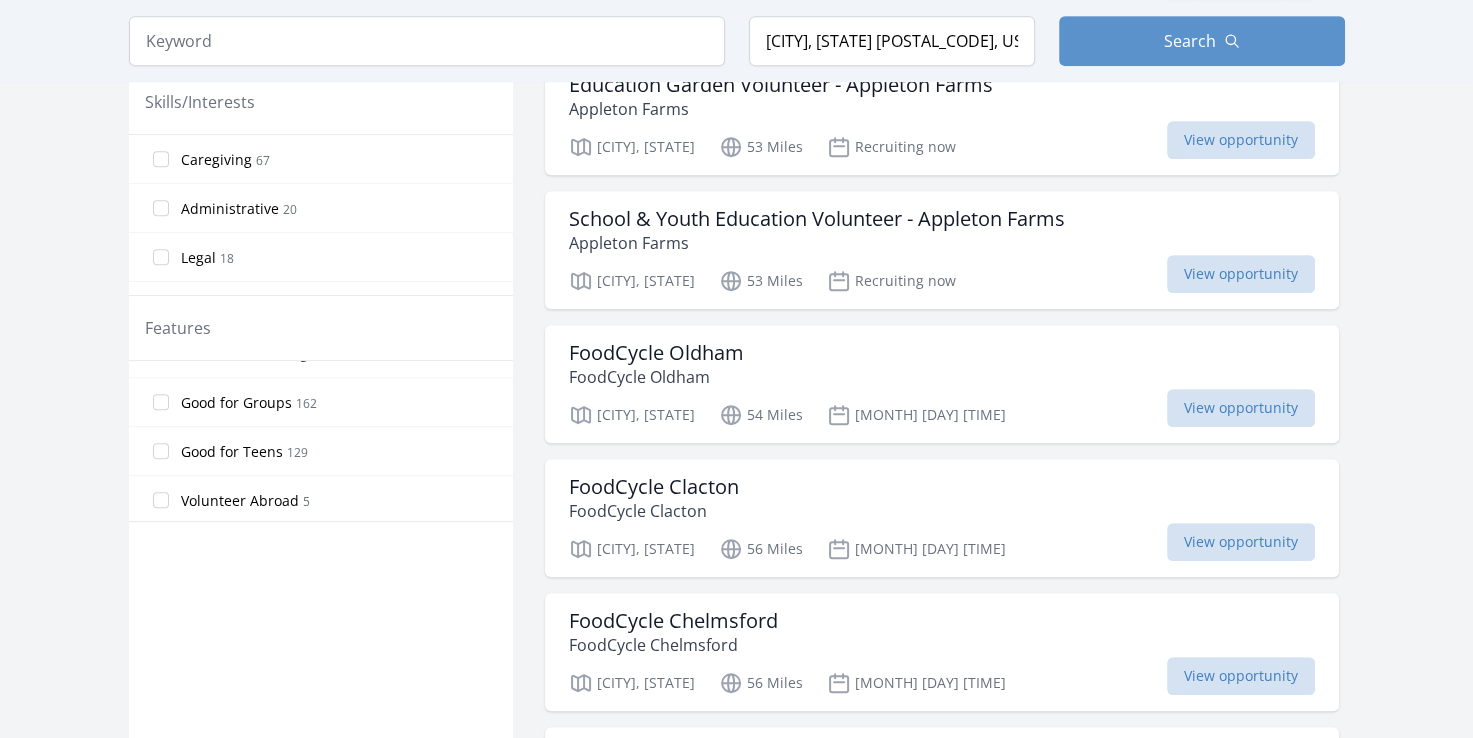 click on "Good for Teens   129" at bounding box center [321, 451] 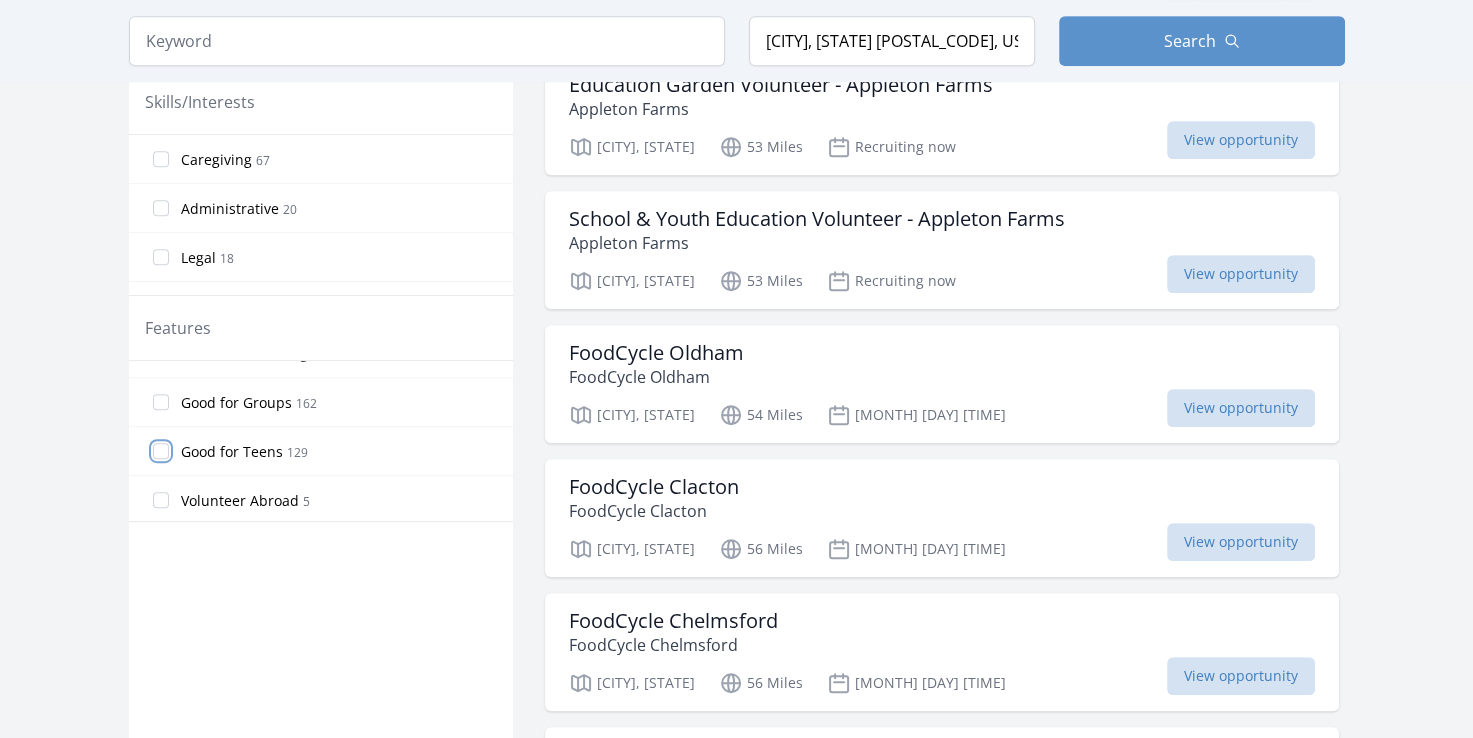 click on "Good for Teens   129" at bounding box center [161, 451] 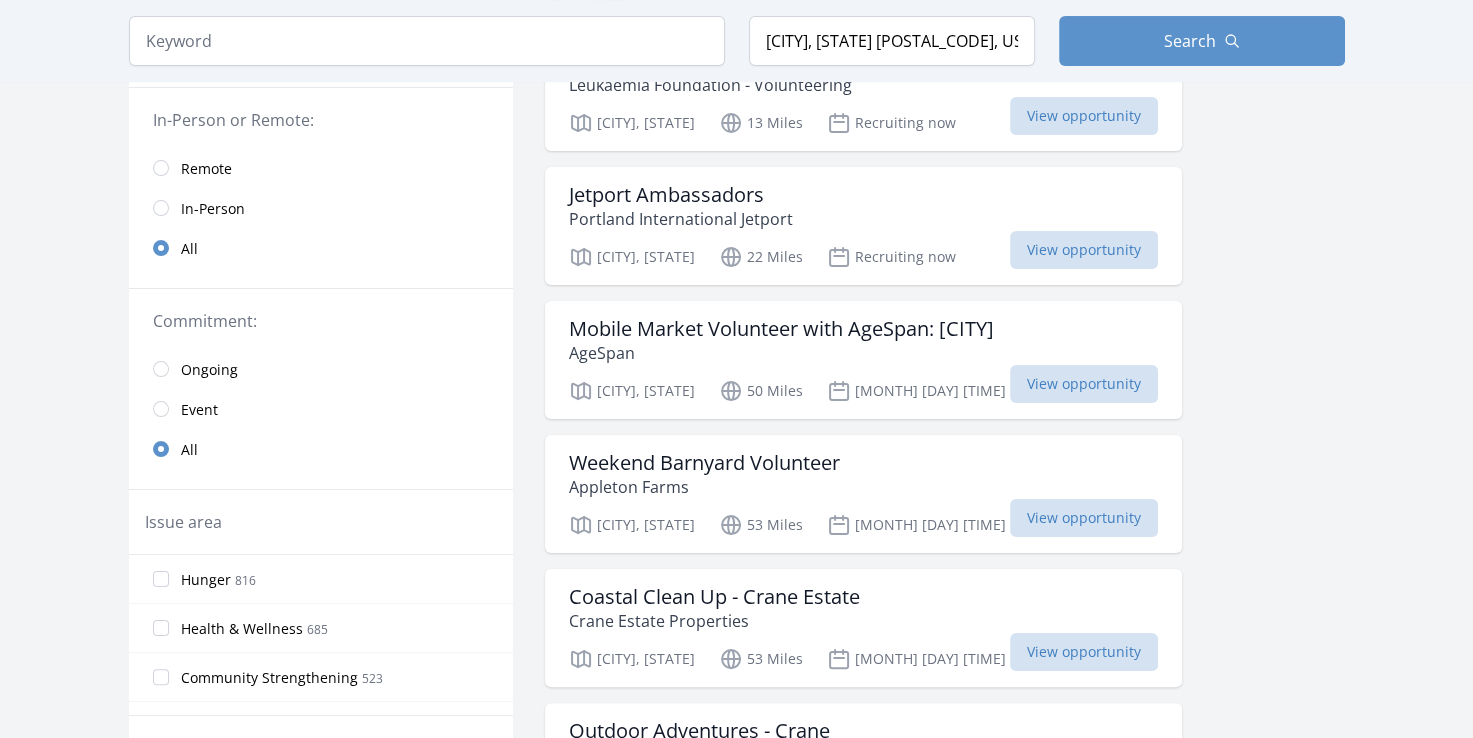 scroll, scrollTop: 0, scrollLeft: 0, axis: both 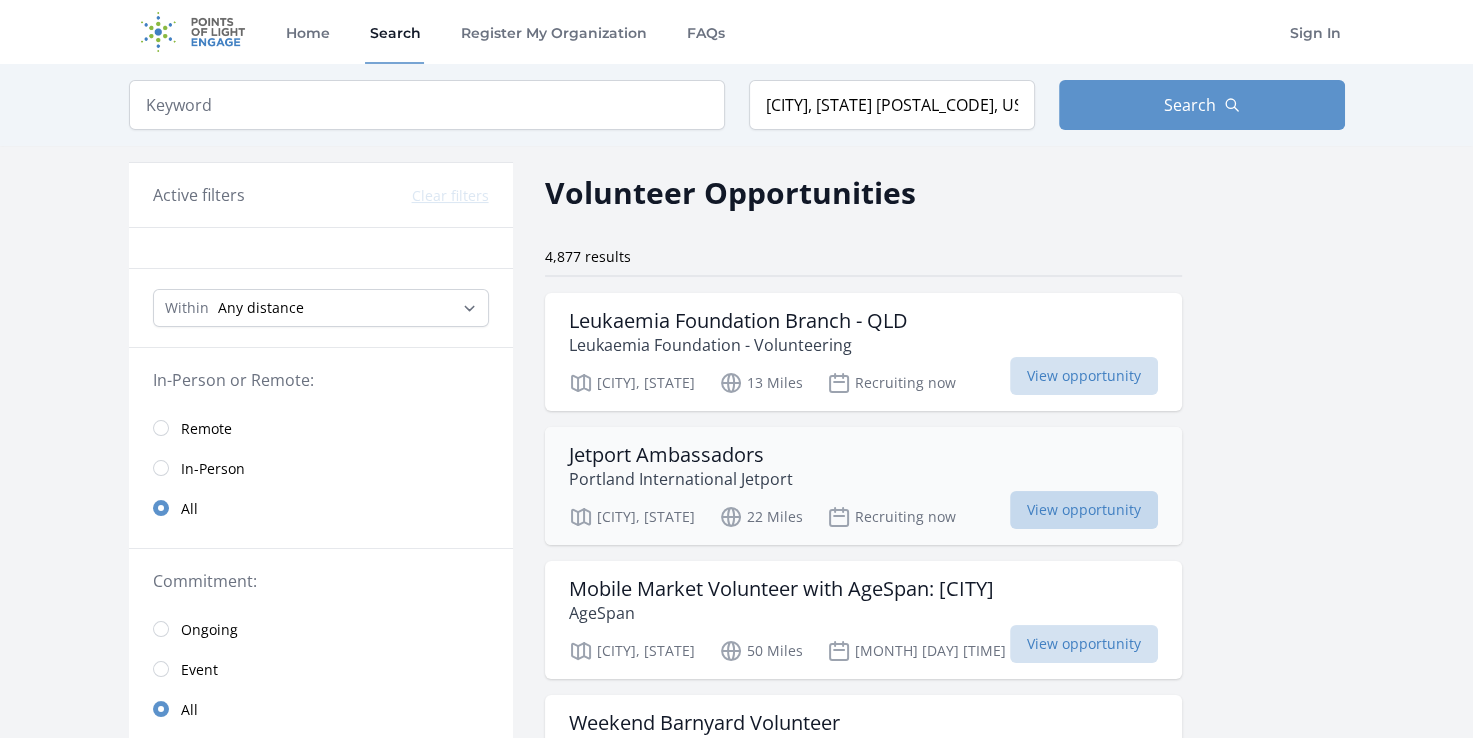 click on "View opportunity" at bounding box center (1084, 510) 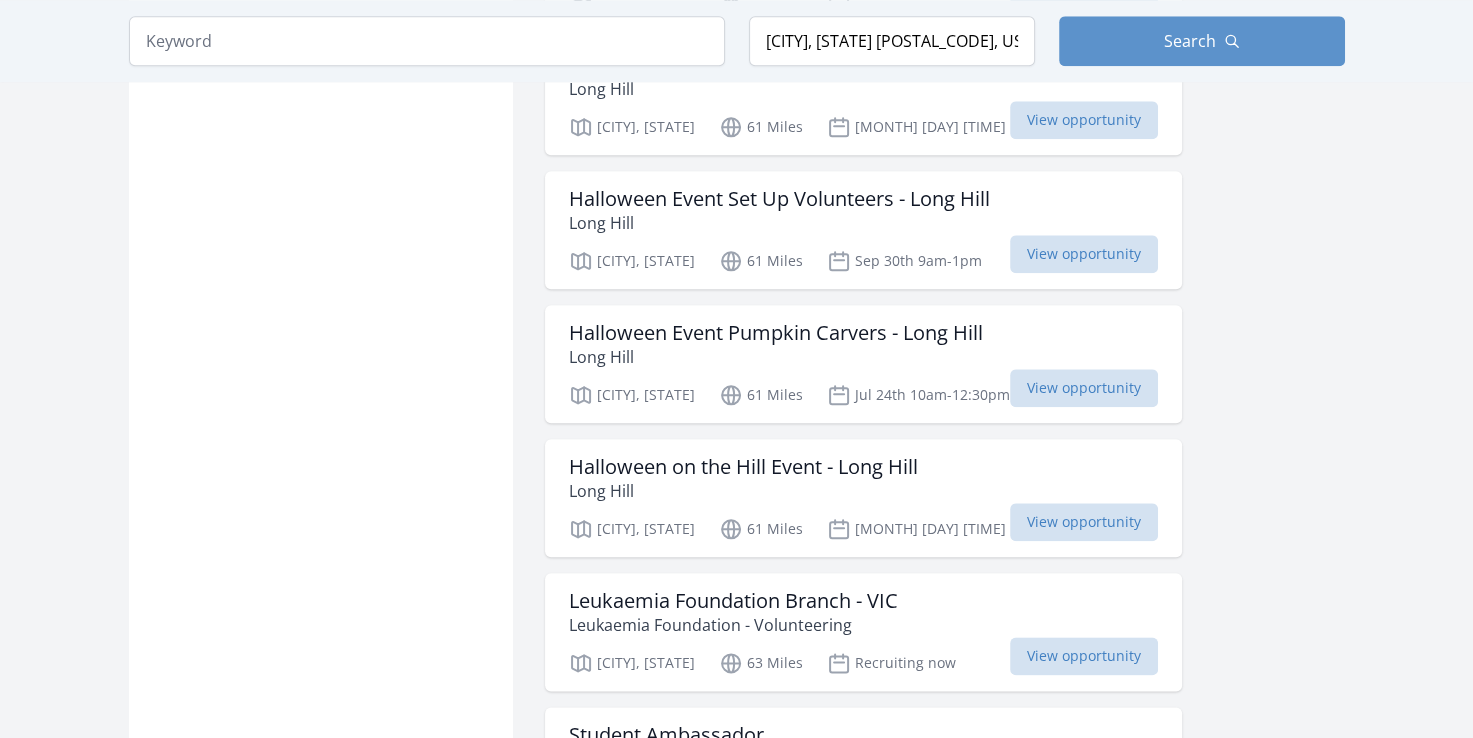 scroll, scrollTop: 2172, scrollLeft: 0, axis: vertical 